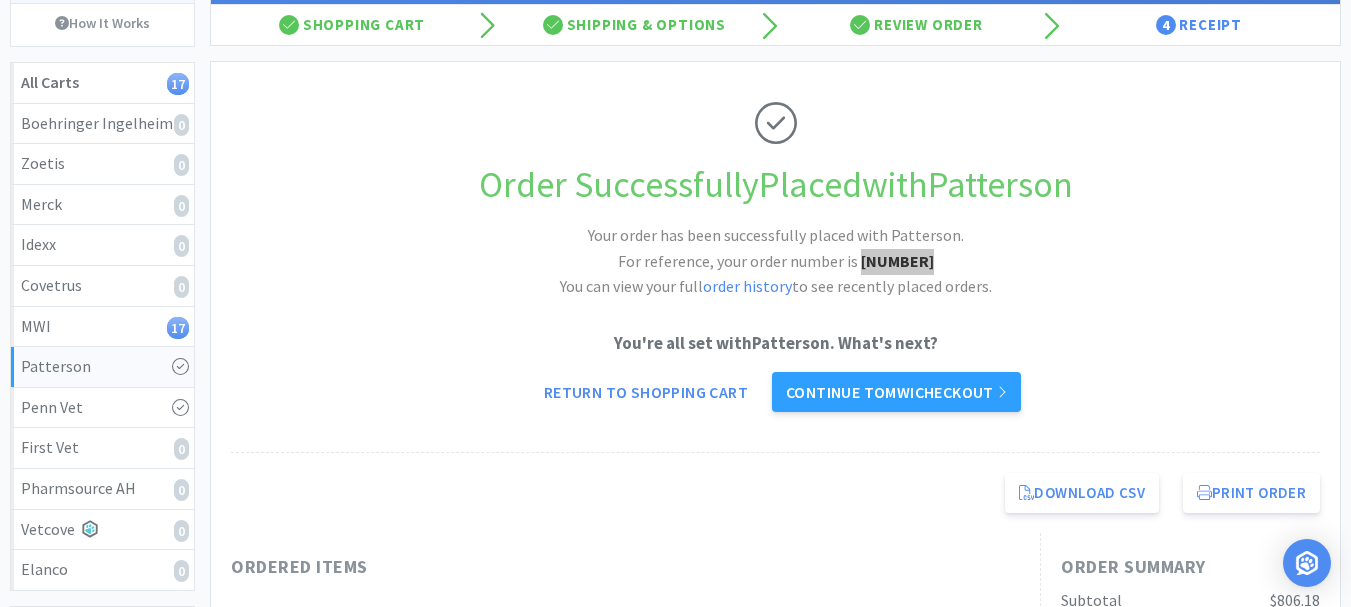 scroll, scrollTop: 0, scrollLeft: 0, axis: both 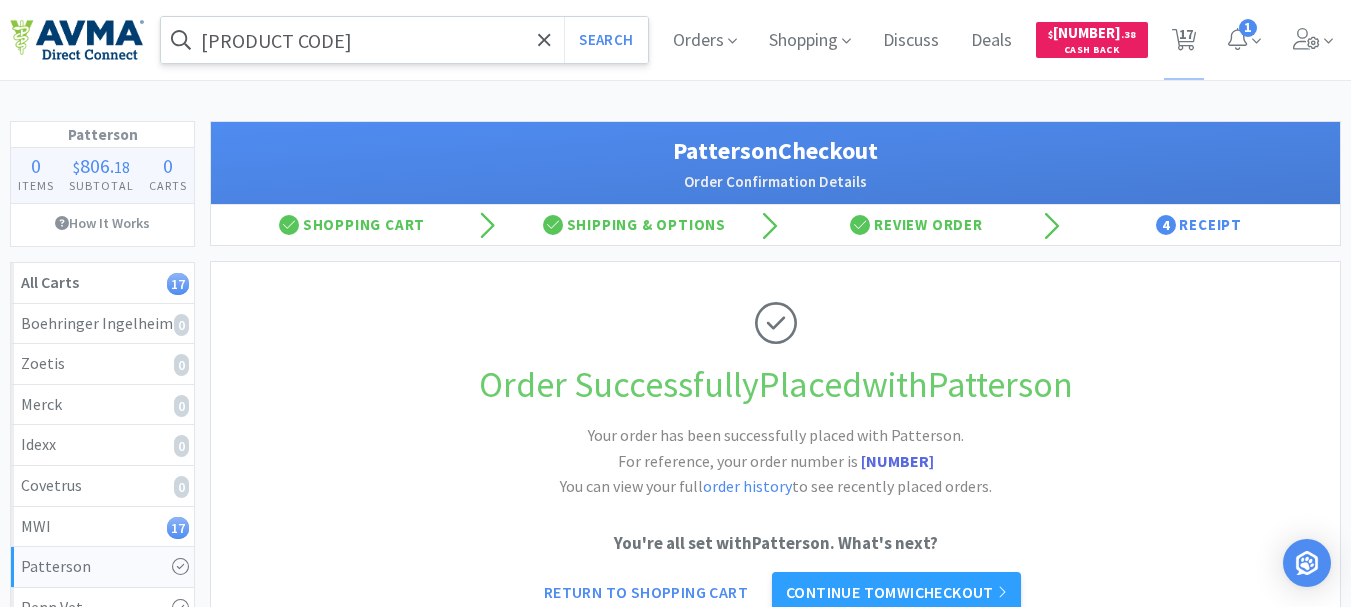 click on "PROVECTACAT0509" at bounding box center [404, 40] 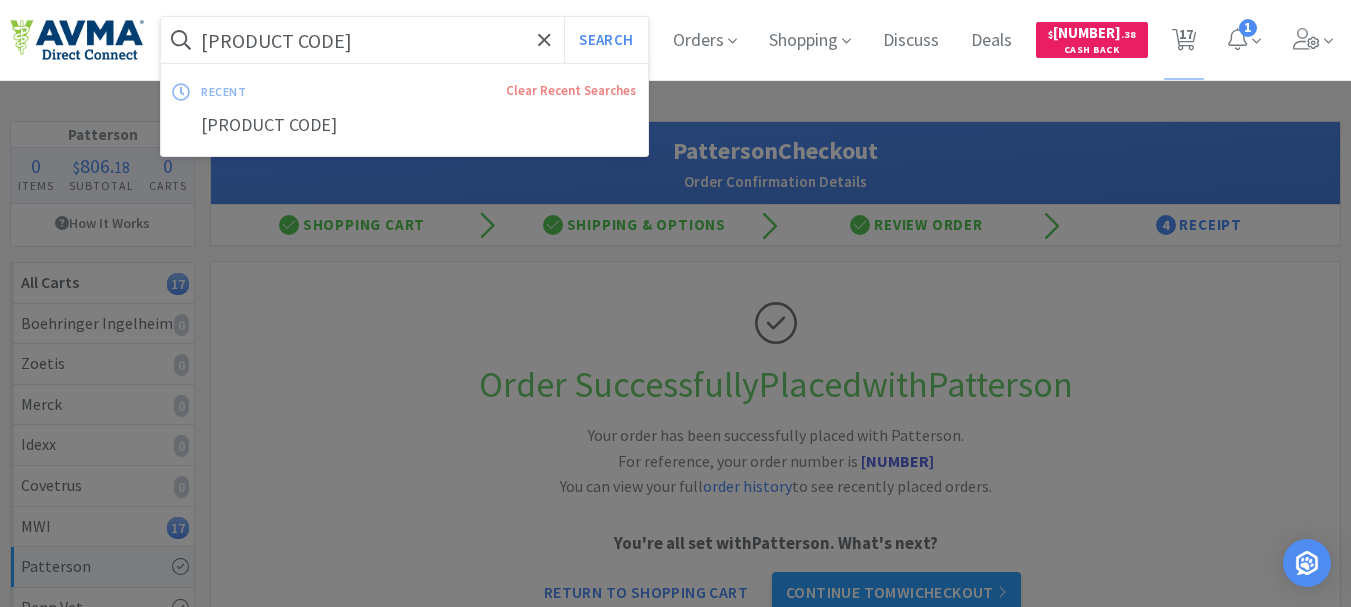 paste on "034196" 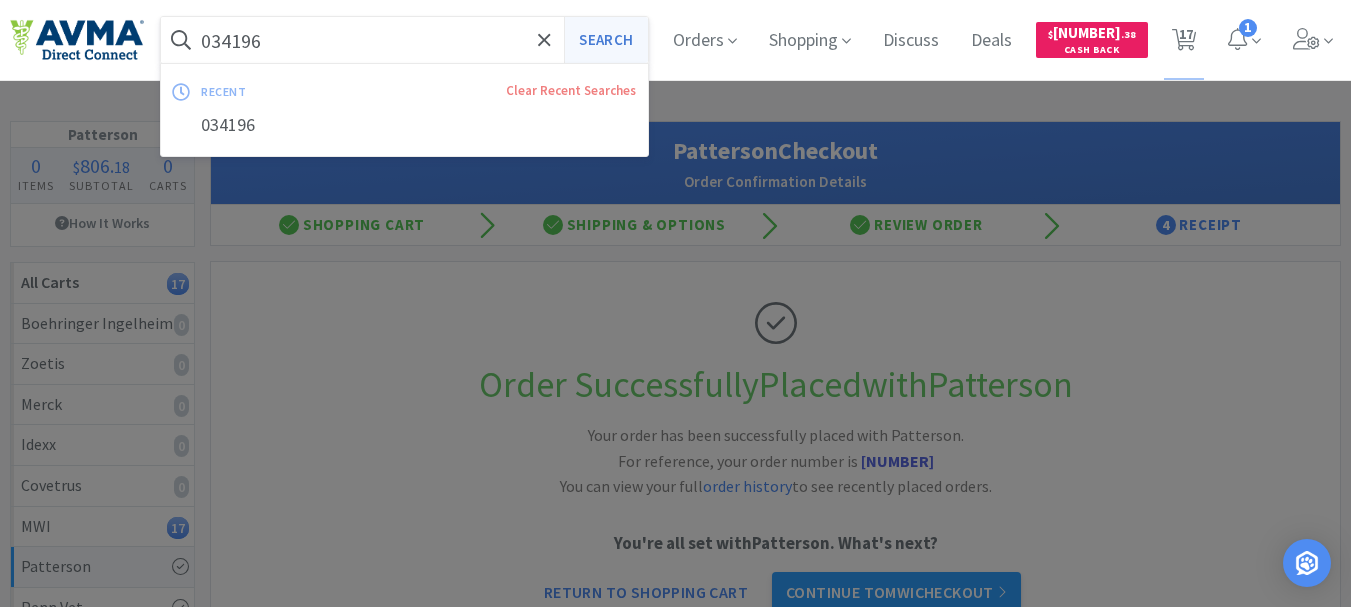 type on "034196" 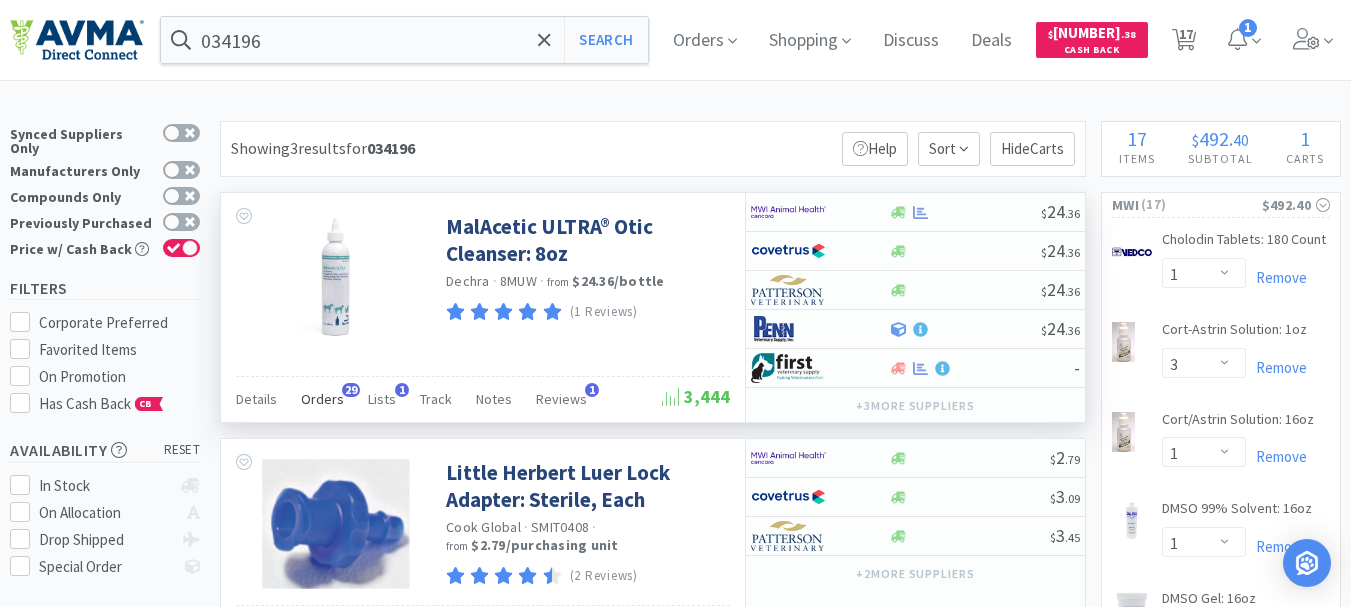 click on "Orders" at bounding box center [322, 399] 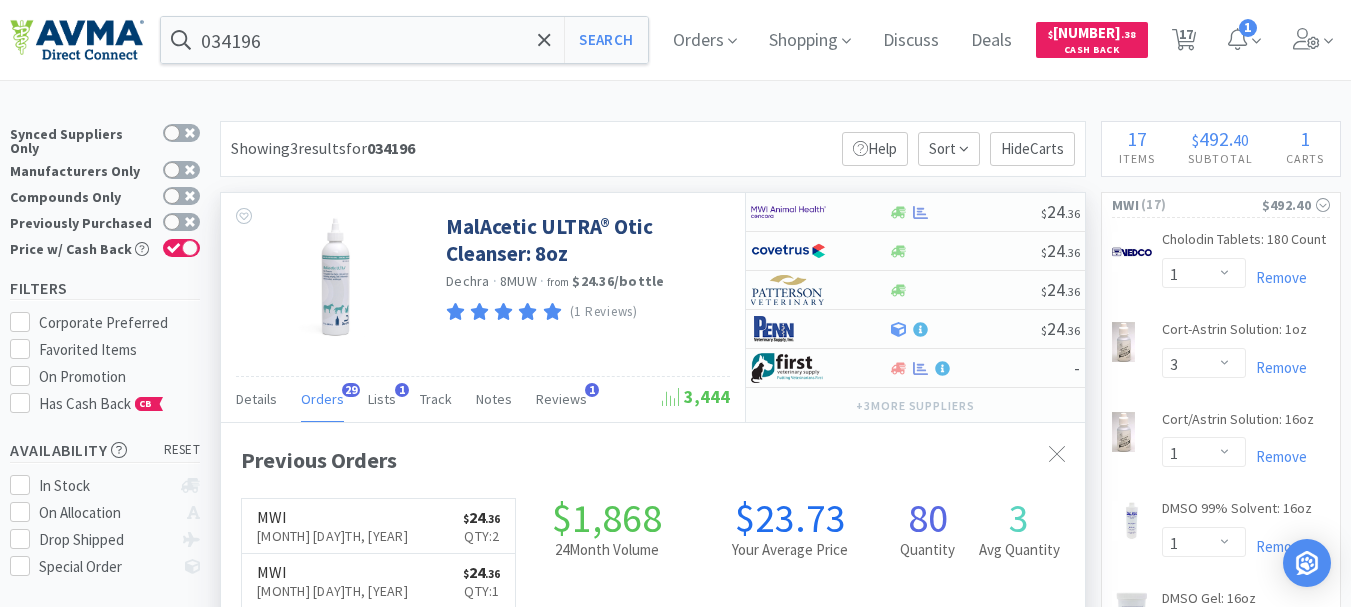 scroll, scrollTop: 999464, scrollLeft: 999136, axis: both 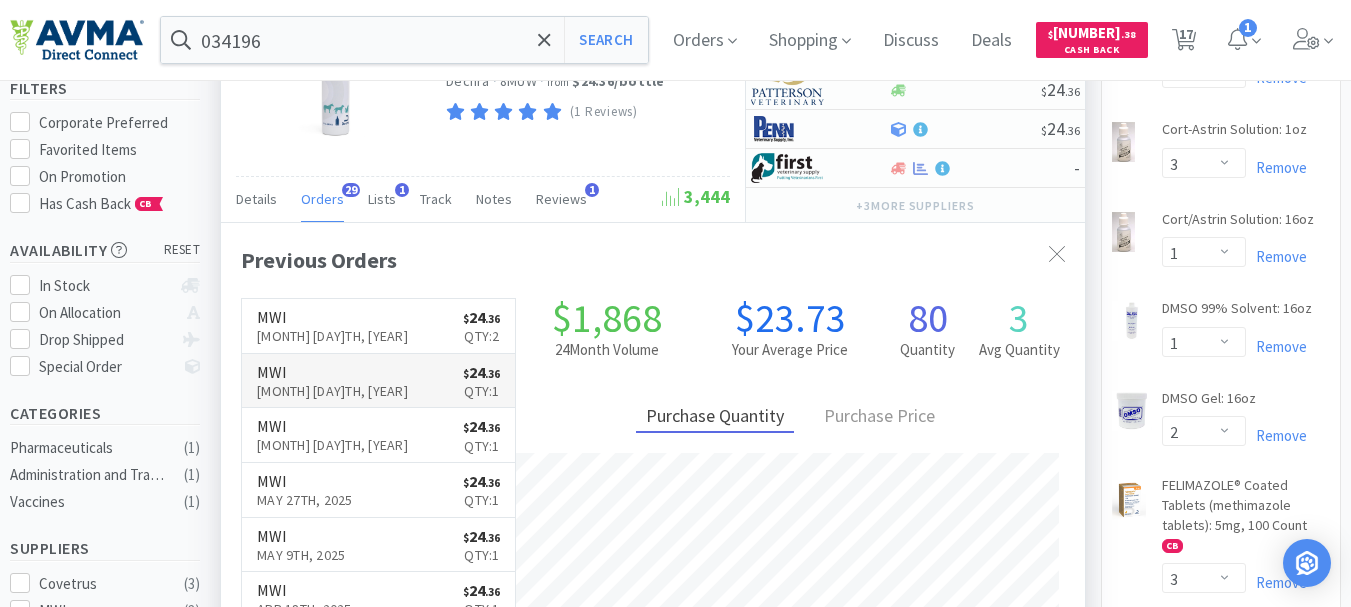 click on "MWI" at bounding box center (332, 372) 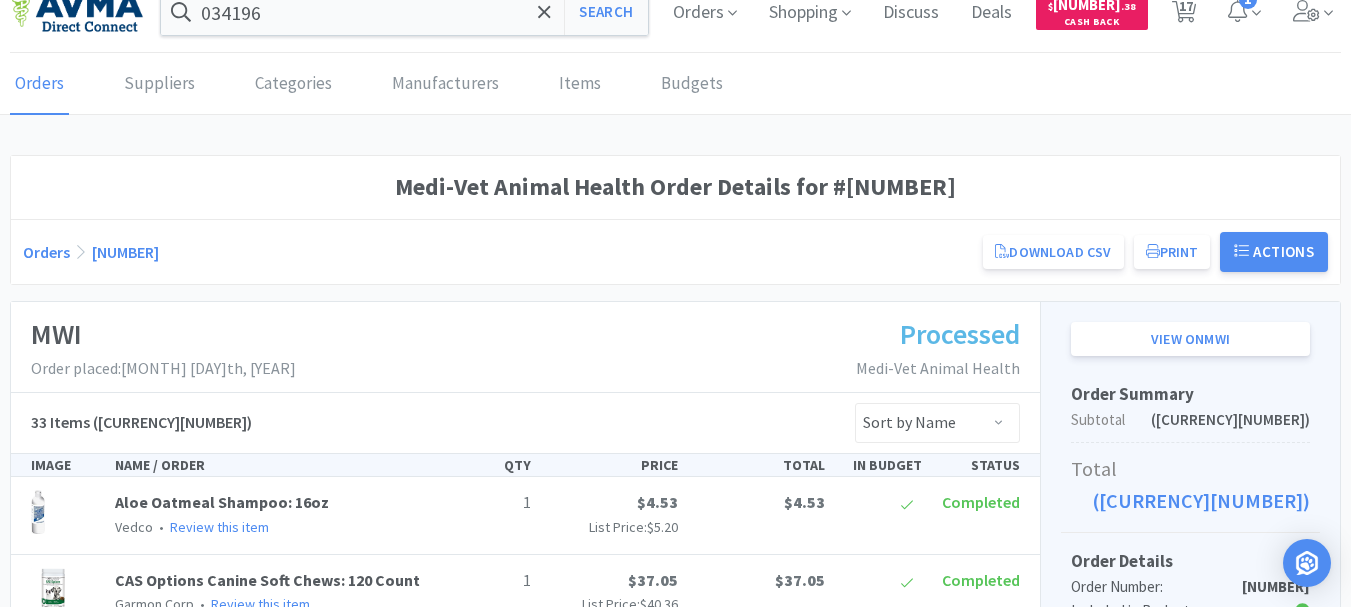 scroll, scrollTop: 0, scrollLeft: 0, axis: both 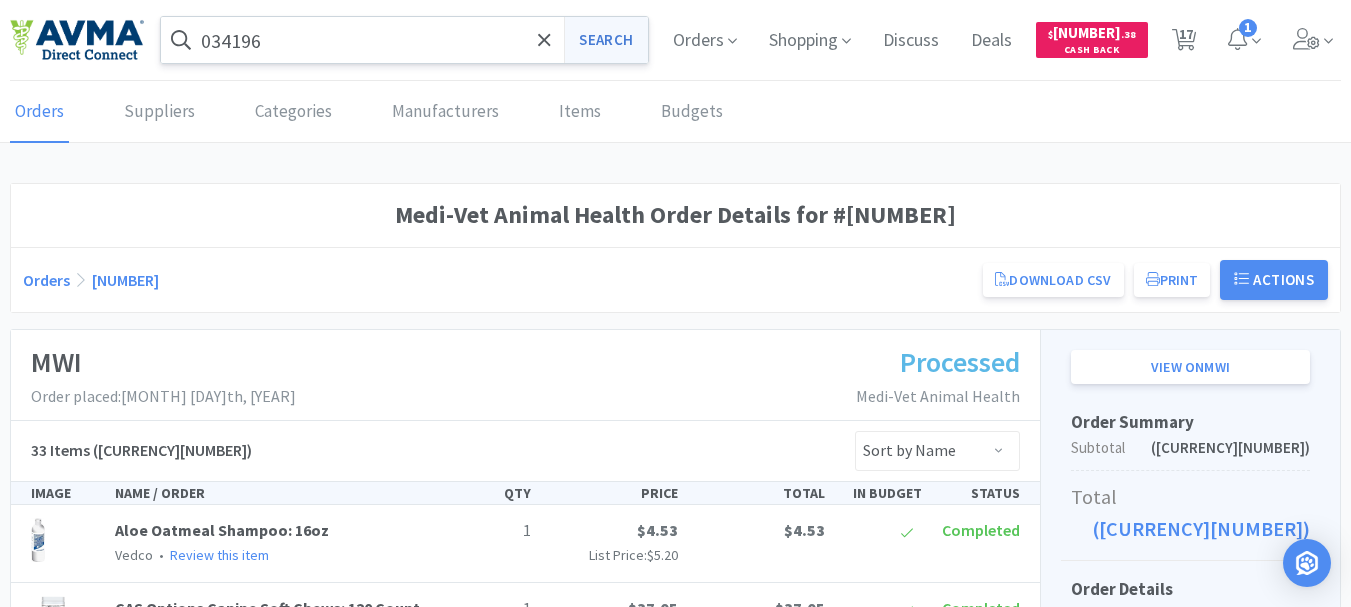 click on "Search" at bounding box center (605, 40) 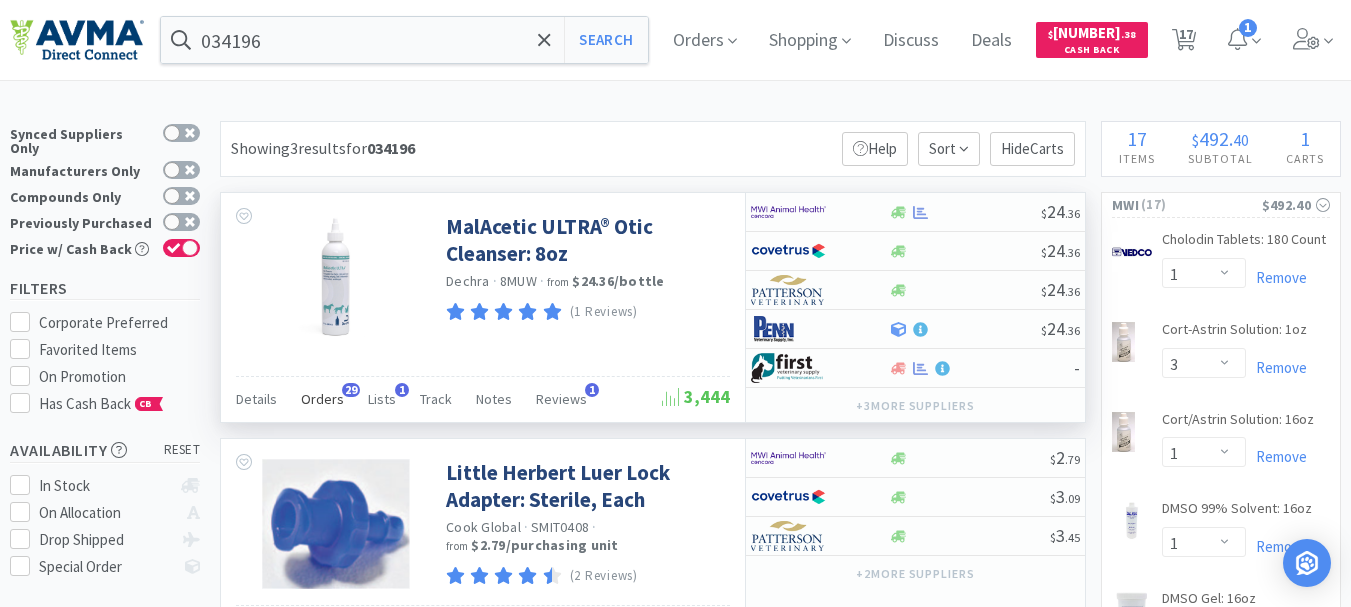 click on "Orders" at bounding box center [322, 399] 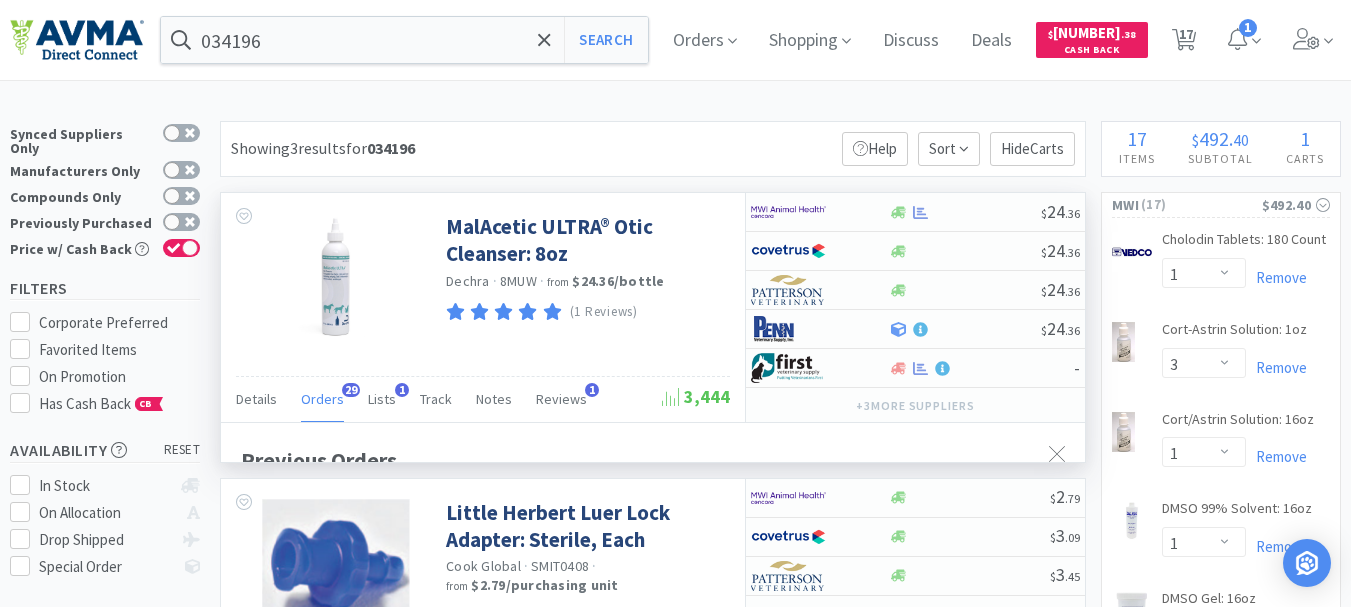 scroll, scrollTop: 999464, scrollLeft: 999136, axis: both 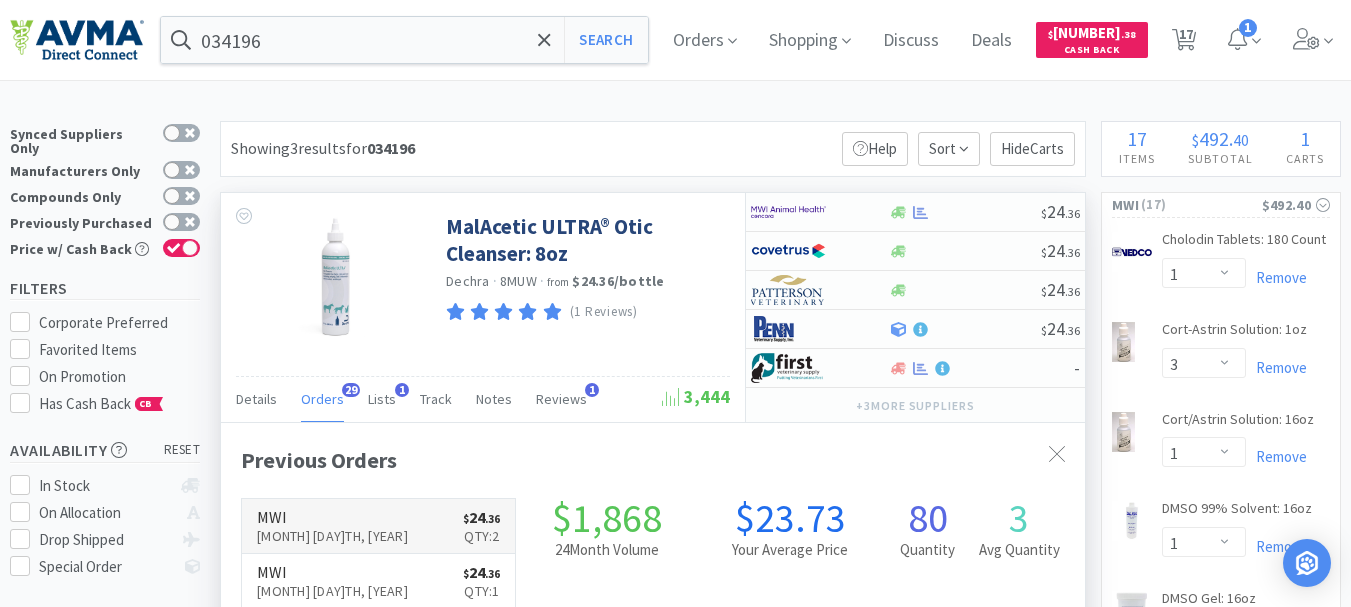 click on "Aug 5th, 2025" at bounding box center (332, 536) 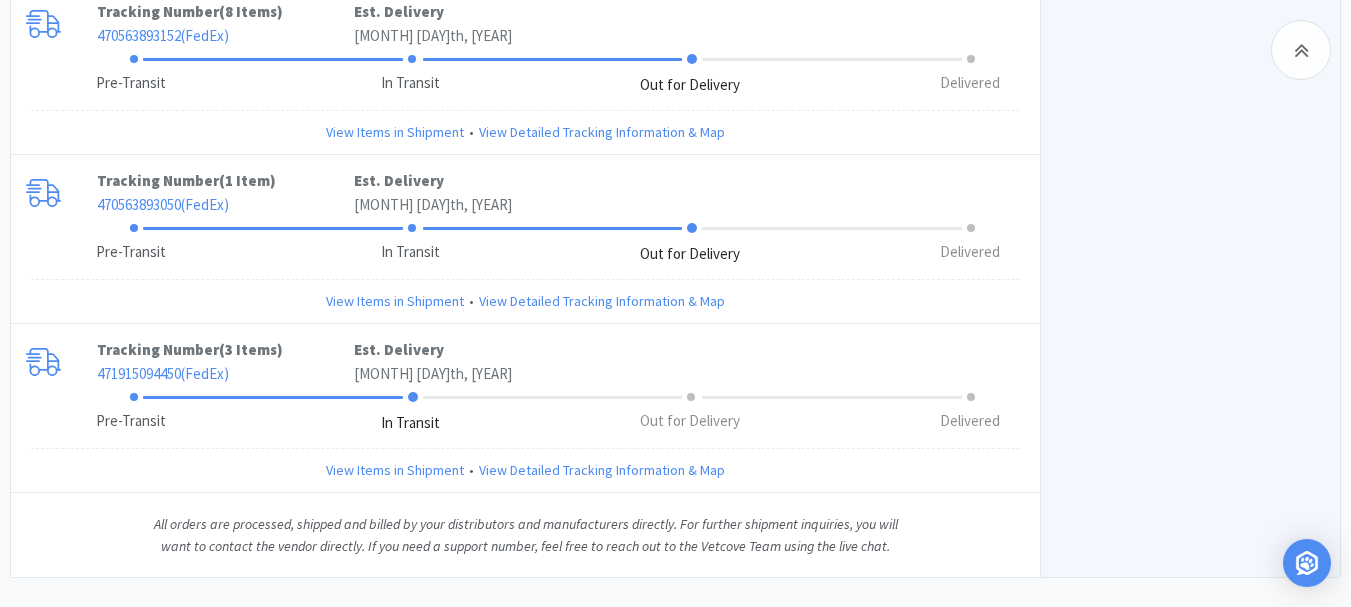 scroll, scrollTop: 7408, scrollLeft: 0, axis: vertical 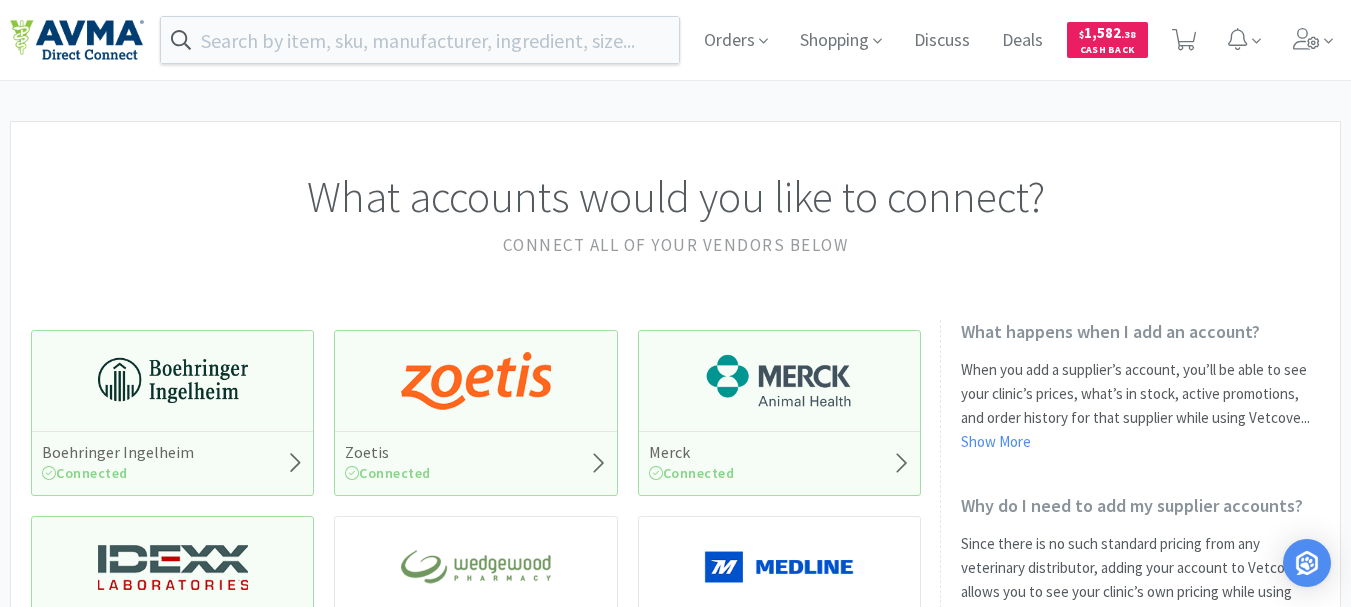 click on "What accounts would you like to connect? Connect all of your vendors below" at bounding box center [675, 201] 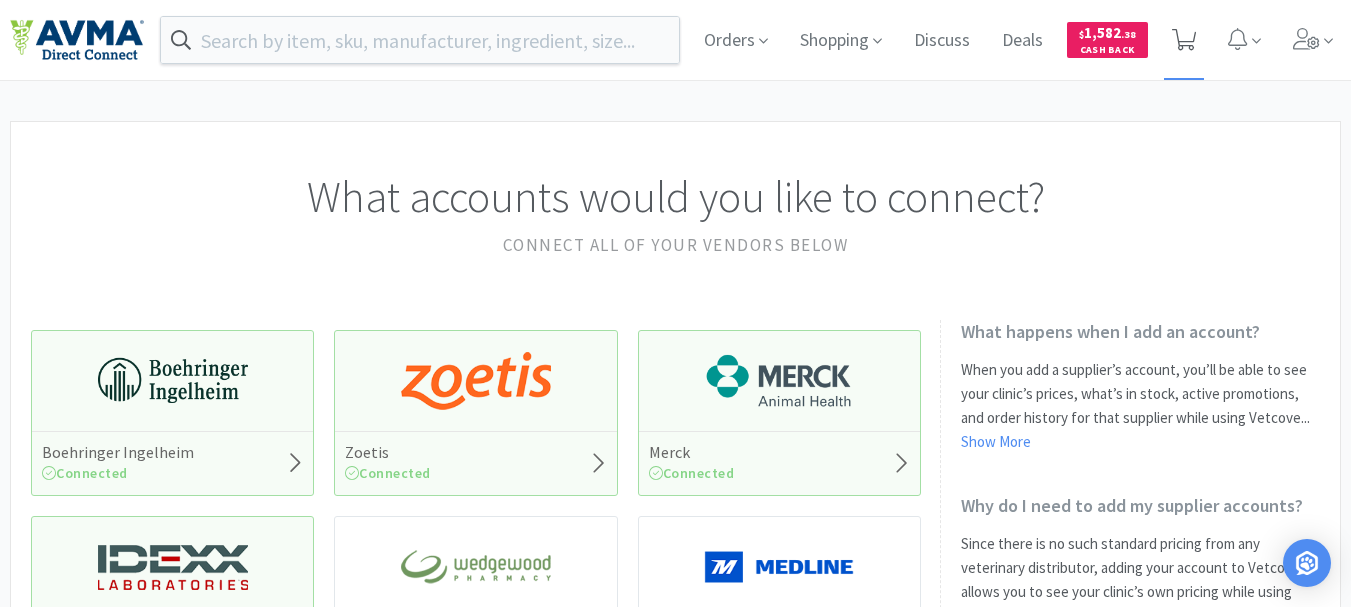 click at bounding box center [1184, 40] 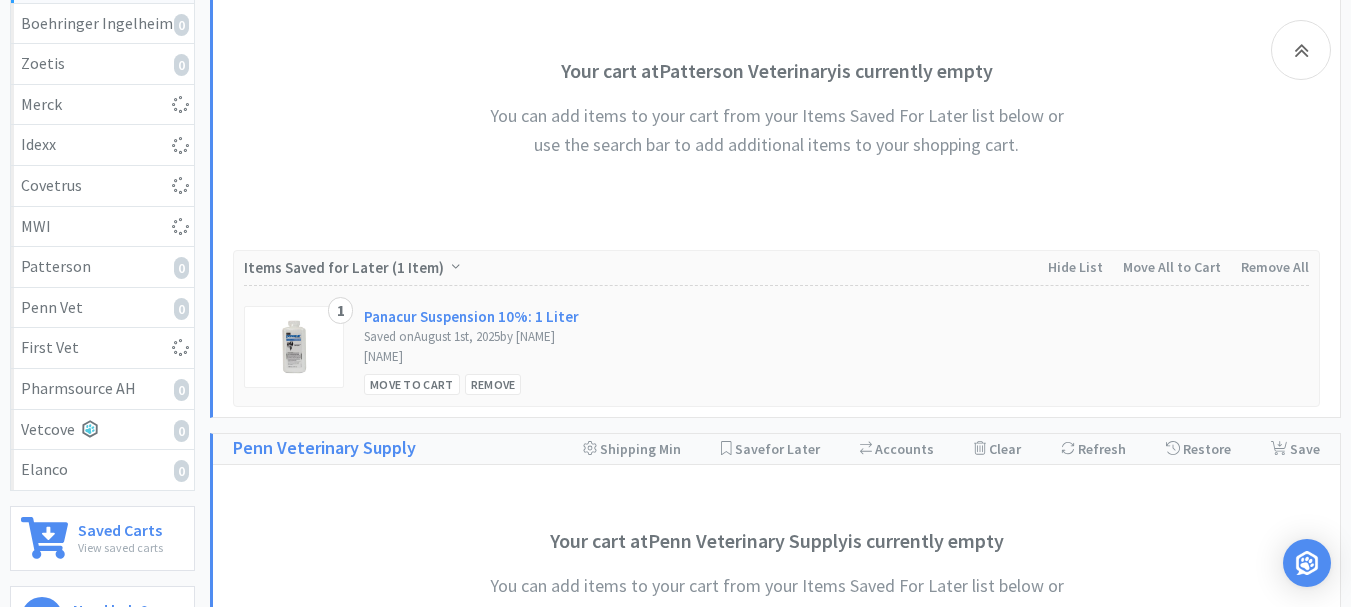 select on "1" 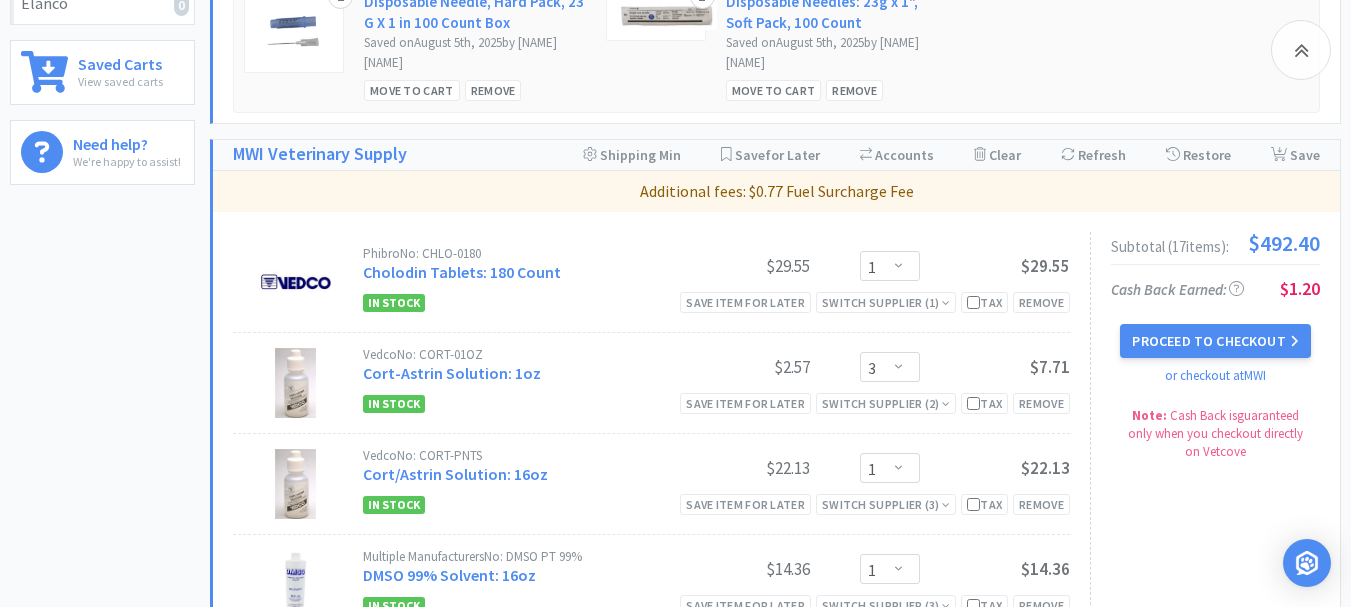 scroll, scrollTop: 800, scrollLeft: 0, axis: vertical 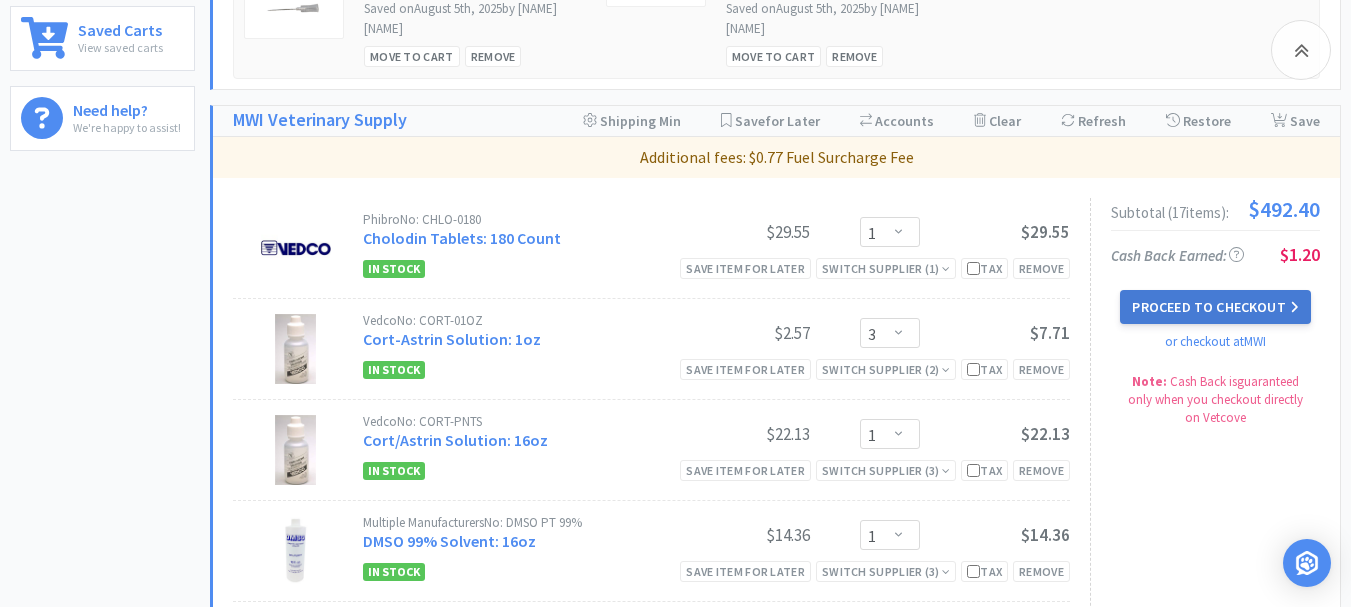 click on "Proceed to Checkout" at bounding box center (1215, 307) 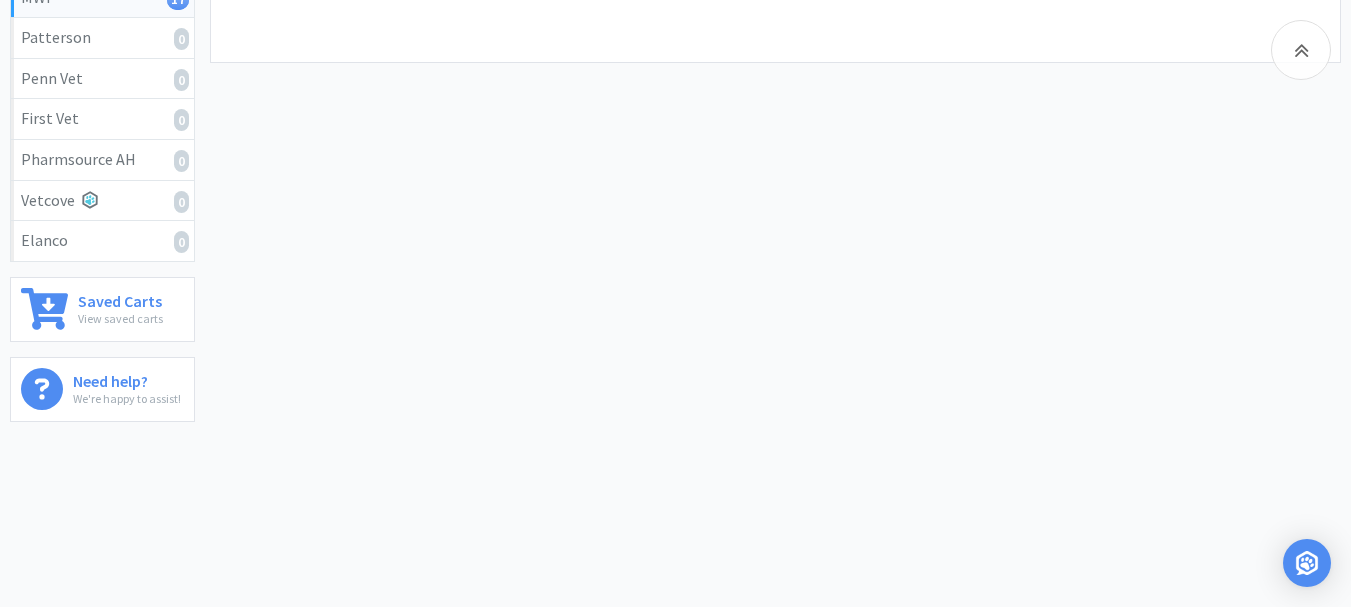 scroll, scrollTop: 529, scrollLeft: 0, axis: vertical 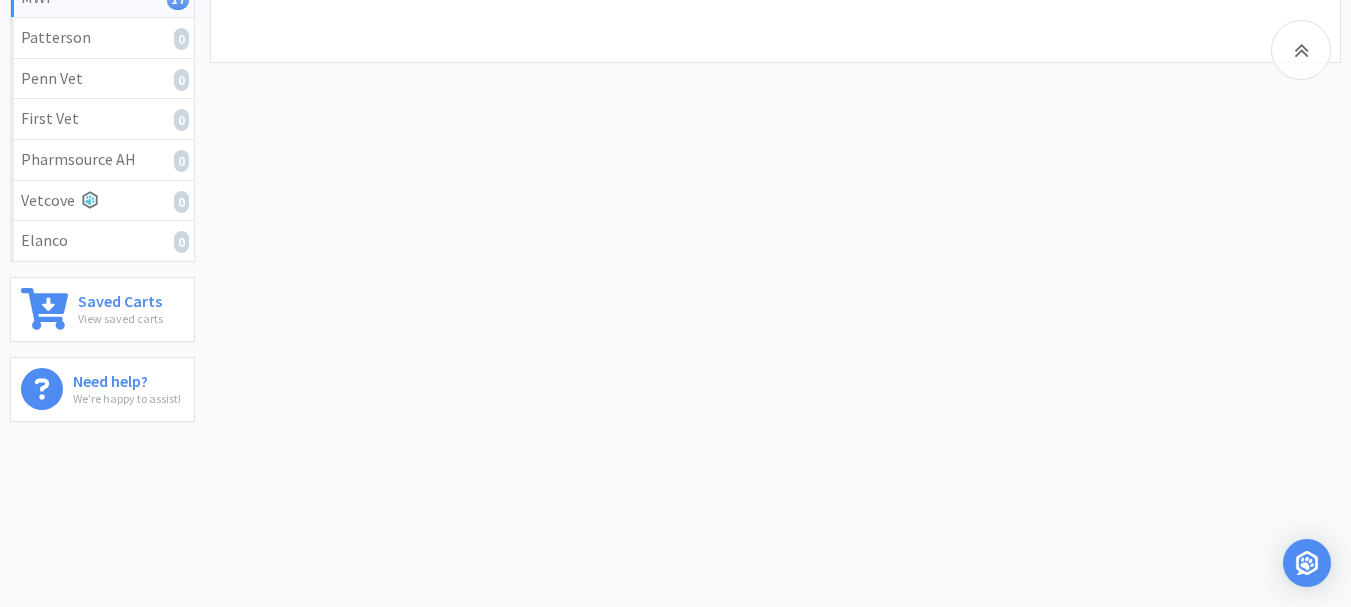 select on "CC_9481287516445253" 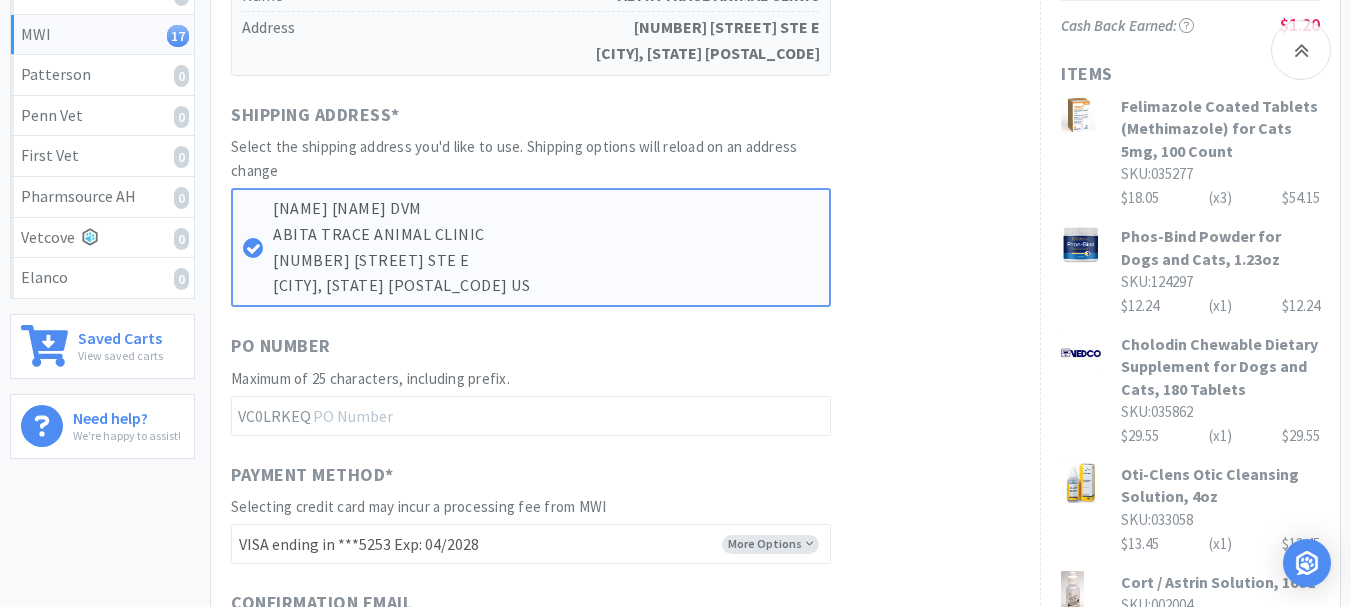scroll, scrollTop: 500, scrollLeft: 0, axis: vertical 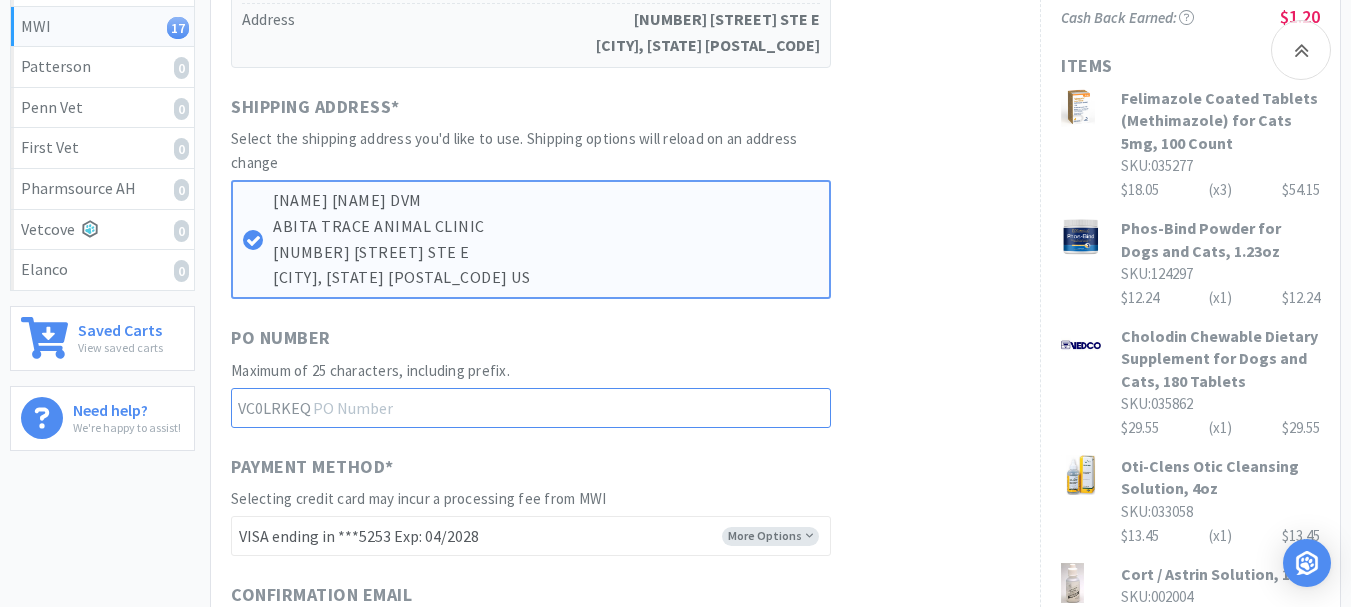 click at bounding box center (531, 408) 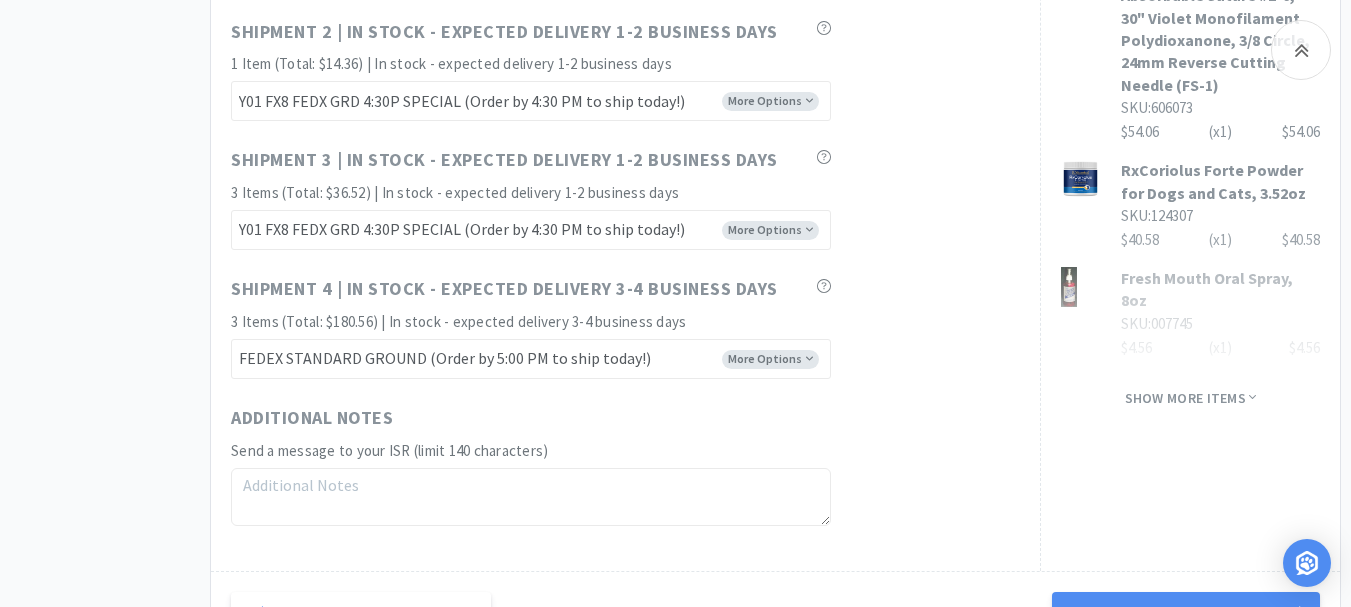 scroll, scrollTop: 1600, scrollLeft: 0, axis: vertical 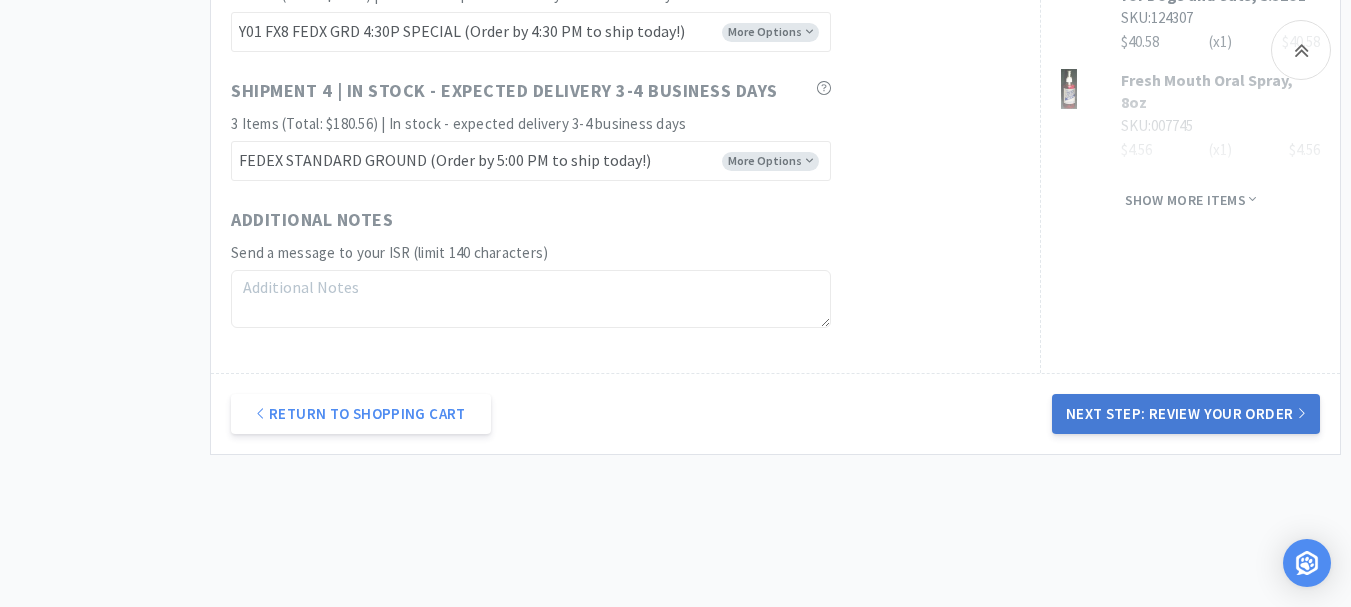 type on "52206" 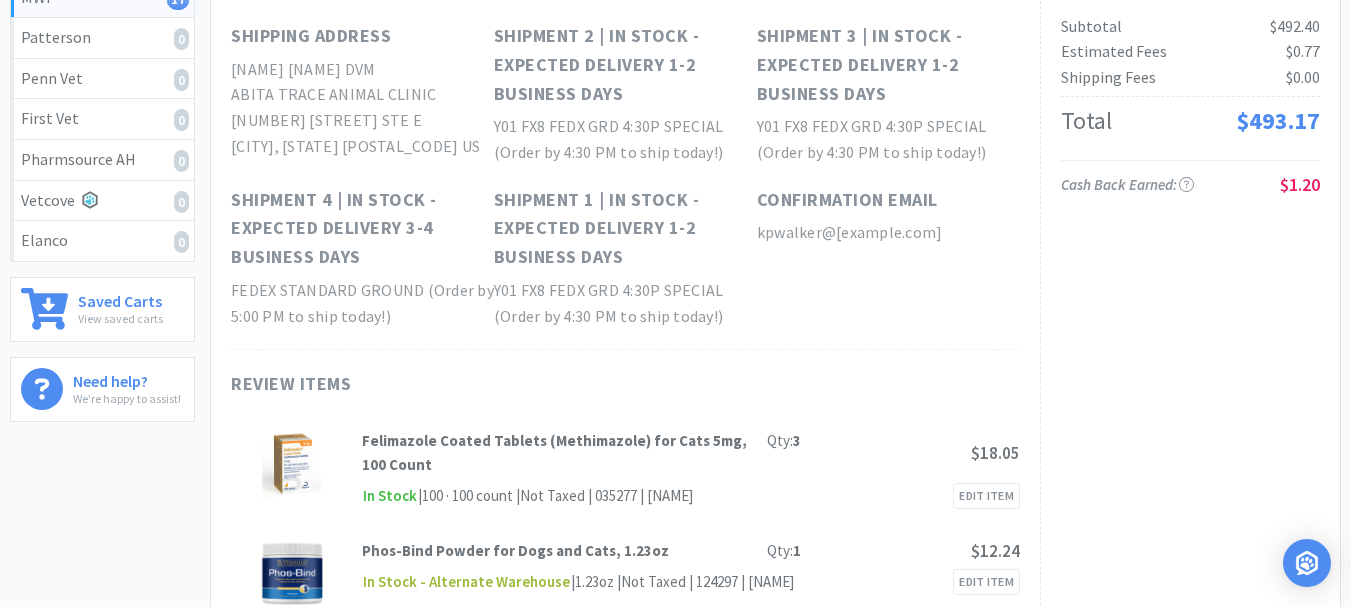 scroll, scrollTop: 0, scrollLeft: 0, axis: both 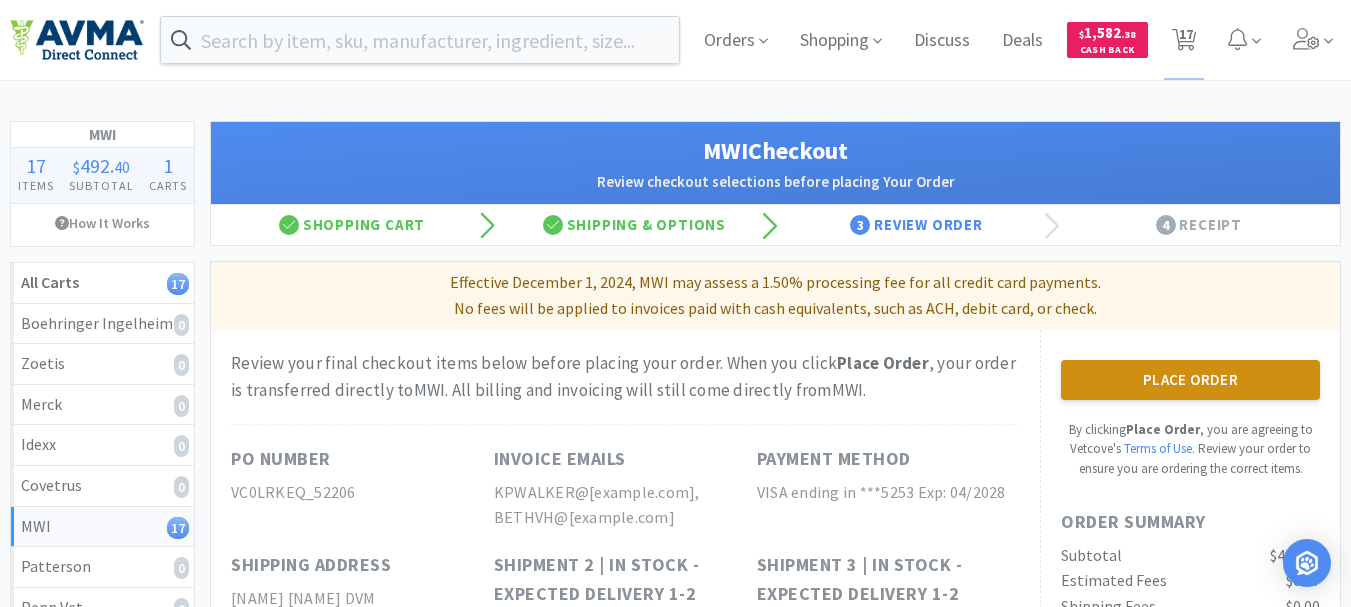 click on "Place Order" at bounding box center (1190, 380) 